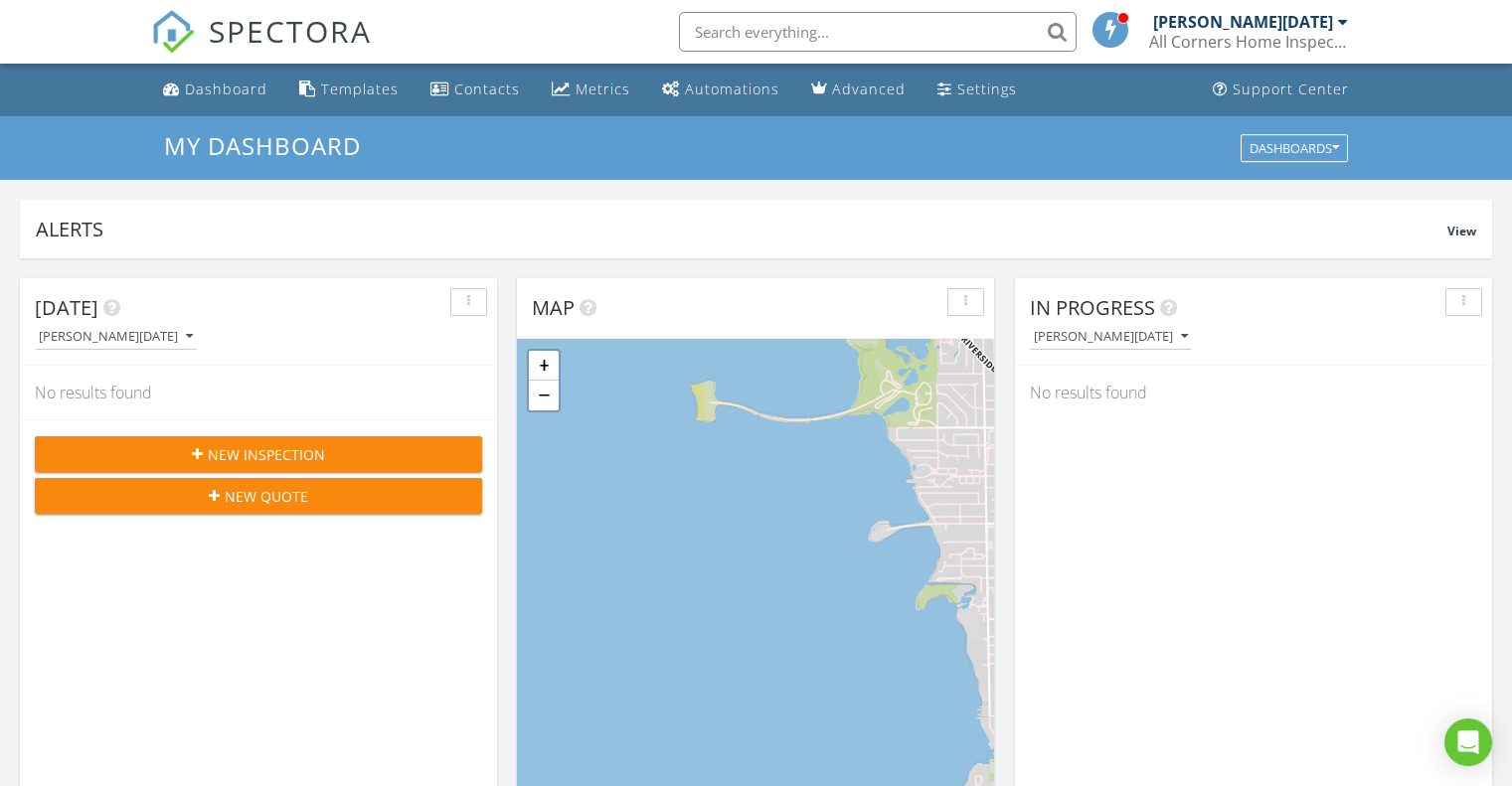 scroll, scrollTop: 795, scrollLeft: 0, axis: vertical 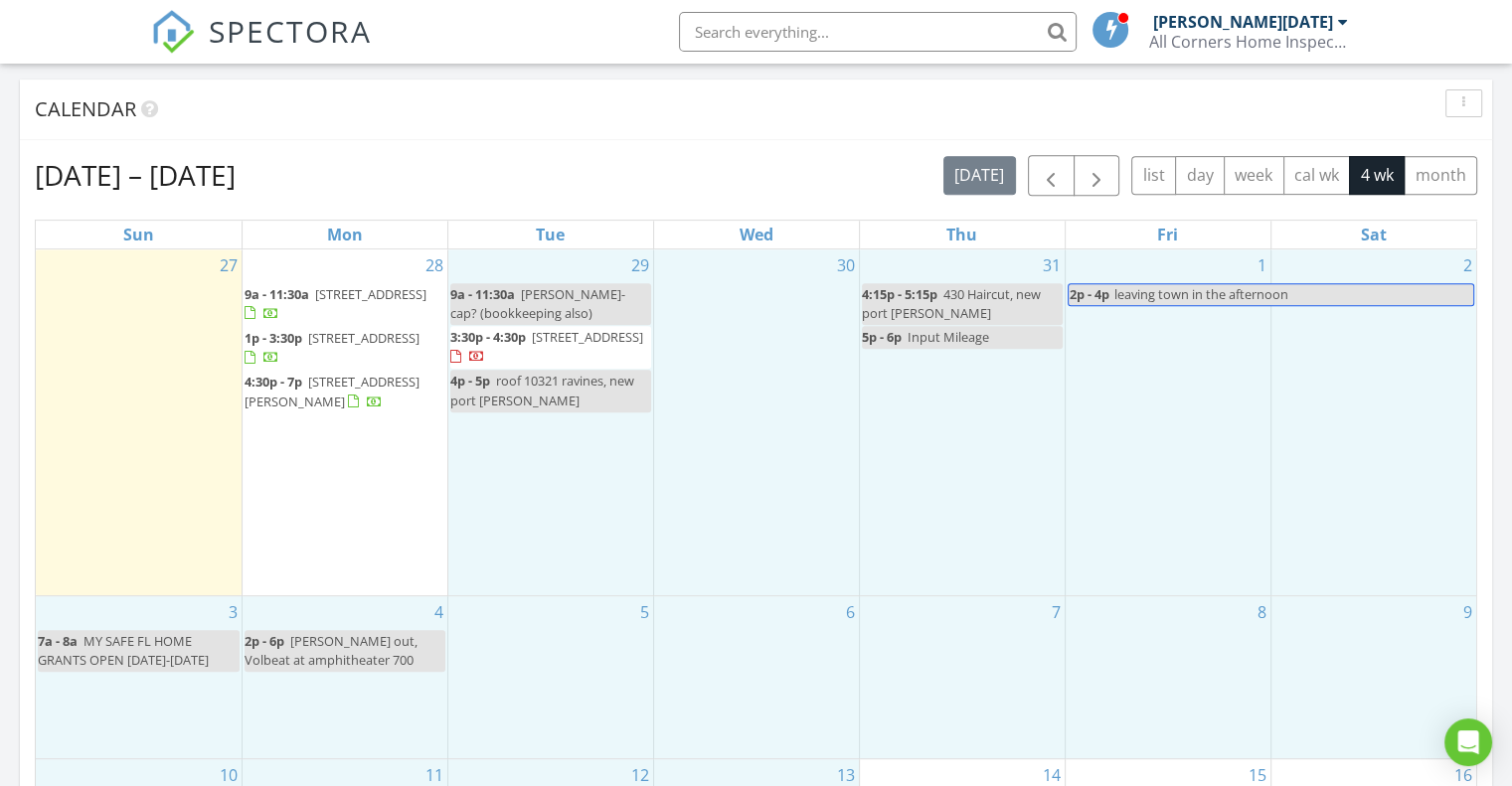 click on "SPECTORA
Mike Noel
All Corners Home Inspections
Role:
Inspector
Change Role
Dashboard
New Inspection
Inspections
Calendar
Template Editor
Contacts
Automations
Team
Metrics
Payments
Data Exports
Billing
Reporting
Advanced
Settings
What's New
Sign Out
Change Active Role
Your account has more than one possible role. Please choose how you'd like to view the site:
Company/Agency
City
Role
Dashboard
Templates
Contacts
Metrics
Automations
Advanced
Settings
Support Center
All schedulers
Refresh" at bounding box center (756, 602) 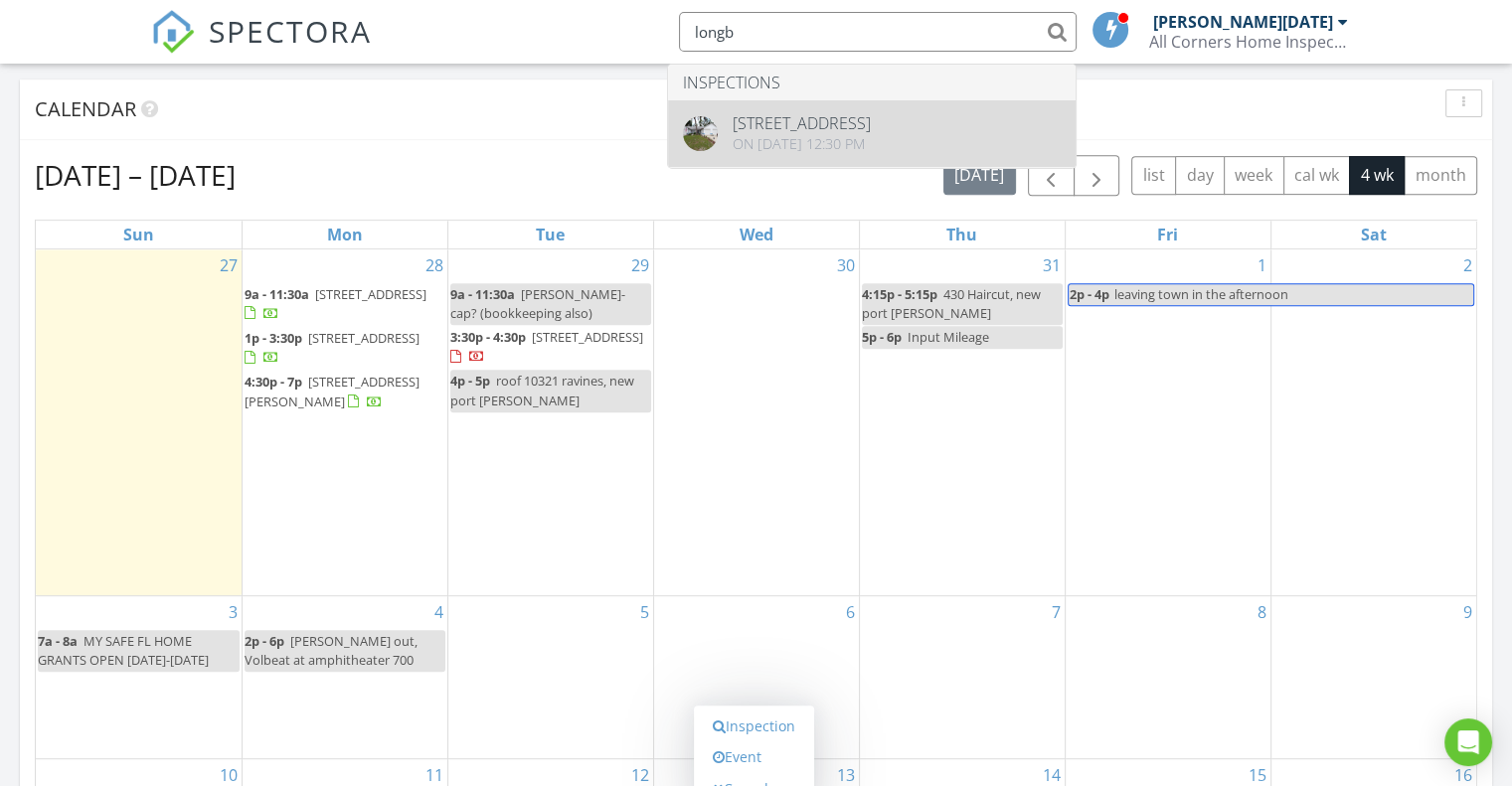 type on "longb" 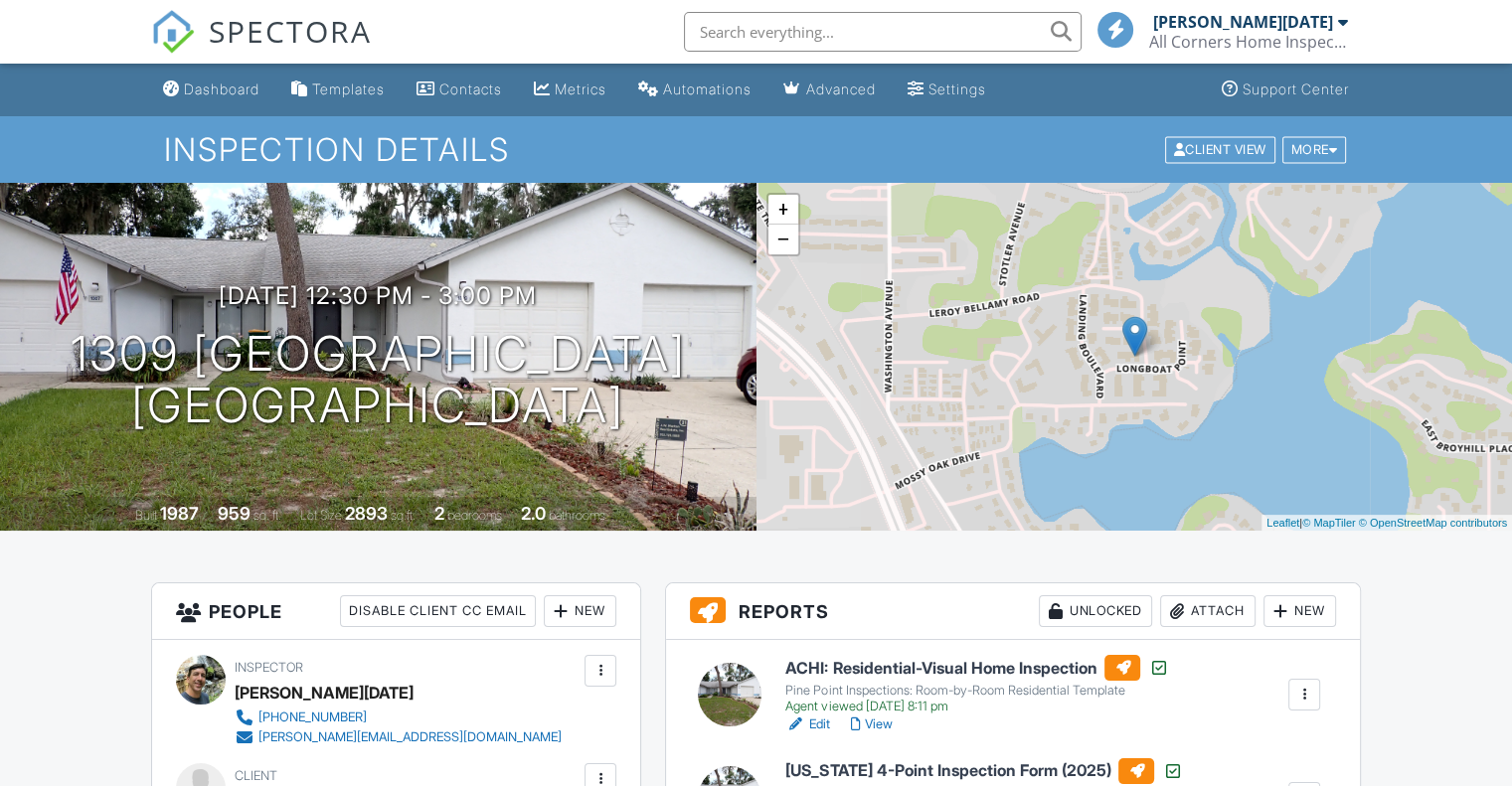 scroll, scrollTop: 199, scrollLeft: 0, axis: vertical 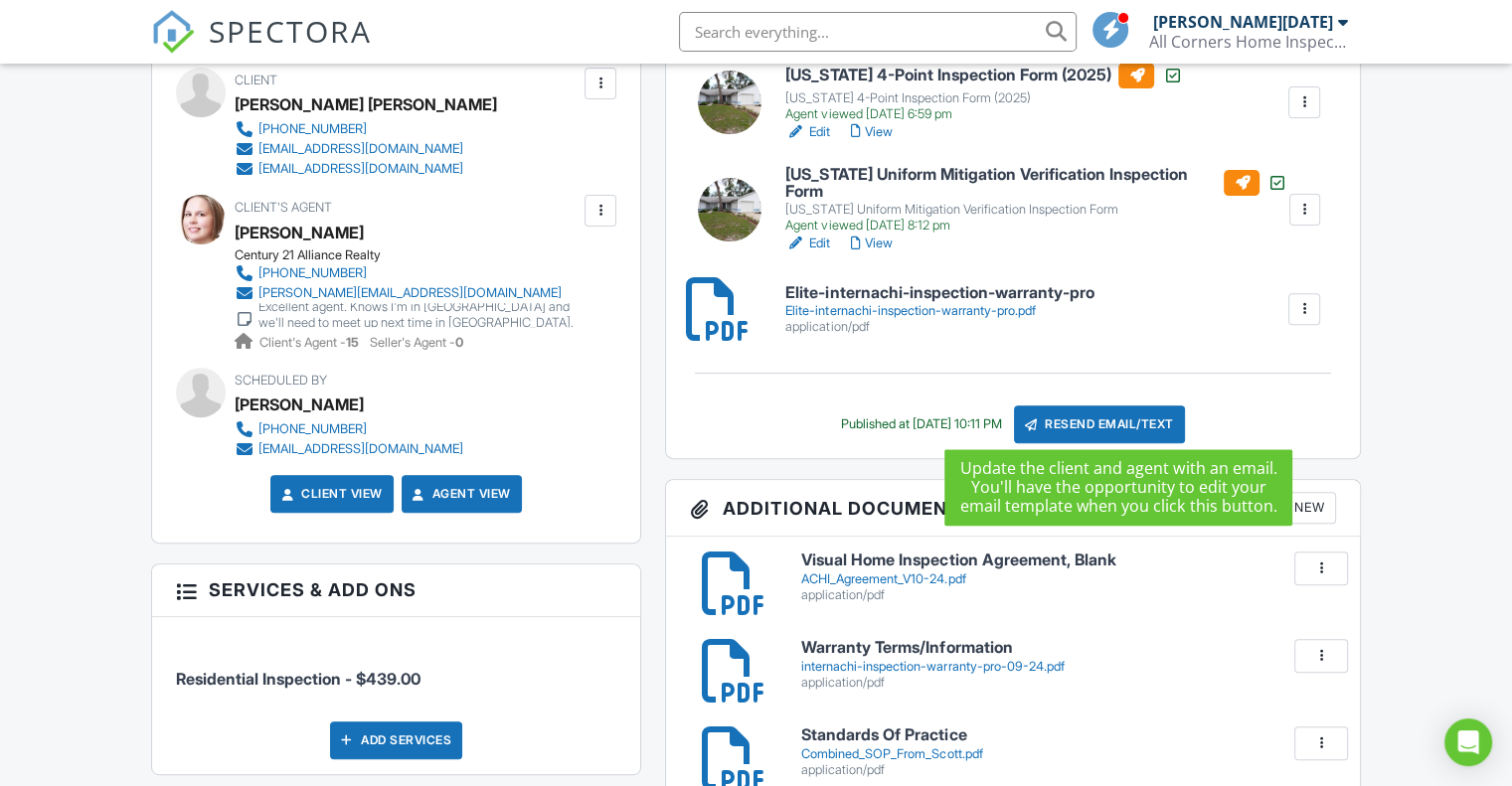 click on "Resend Email/Text" at bounding box center (1099, 424) 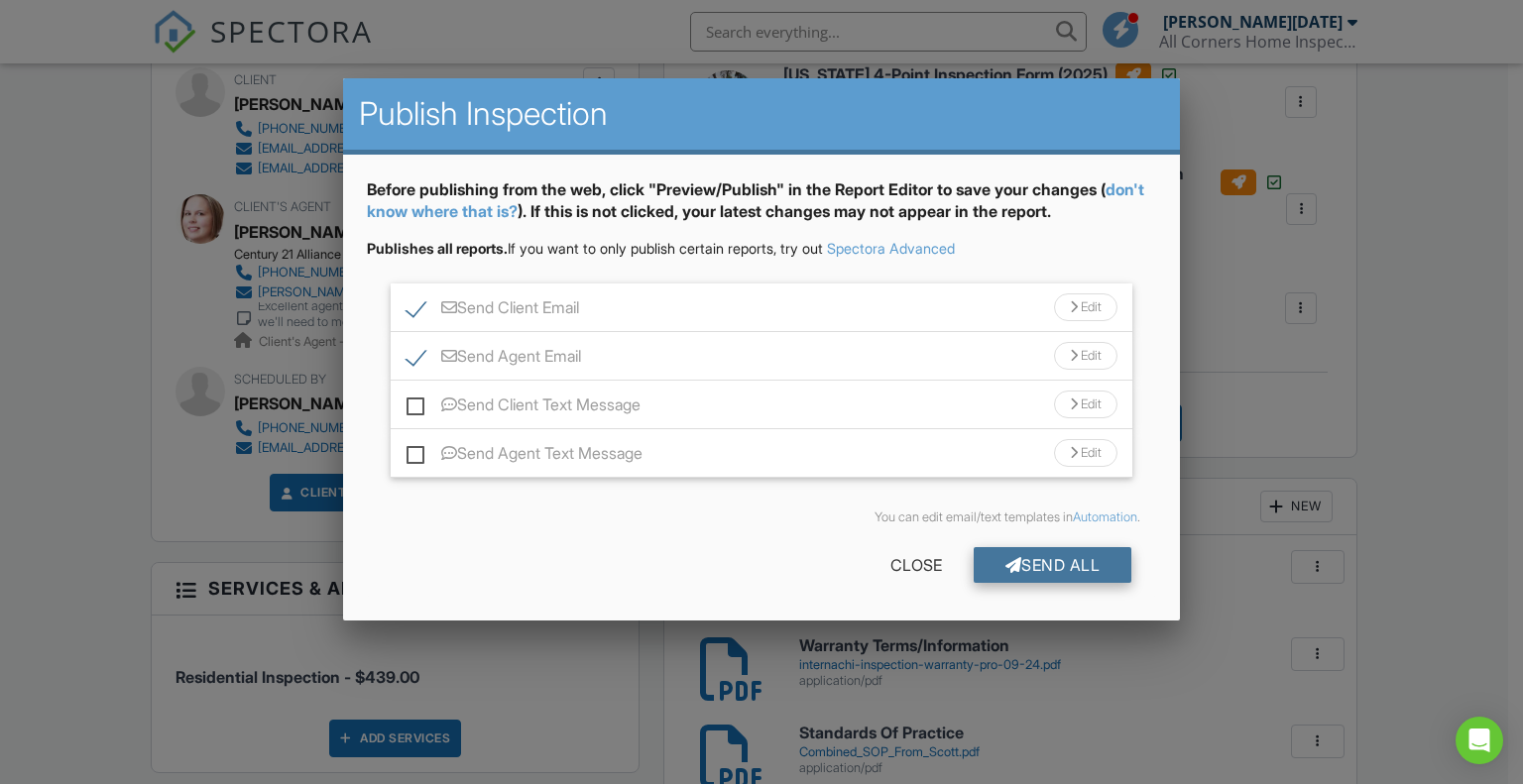 click on "Send All" at bounding box center (1053, 565) 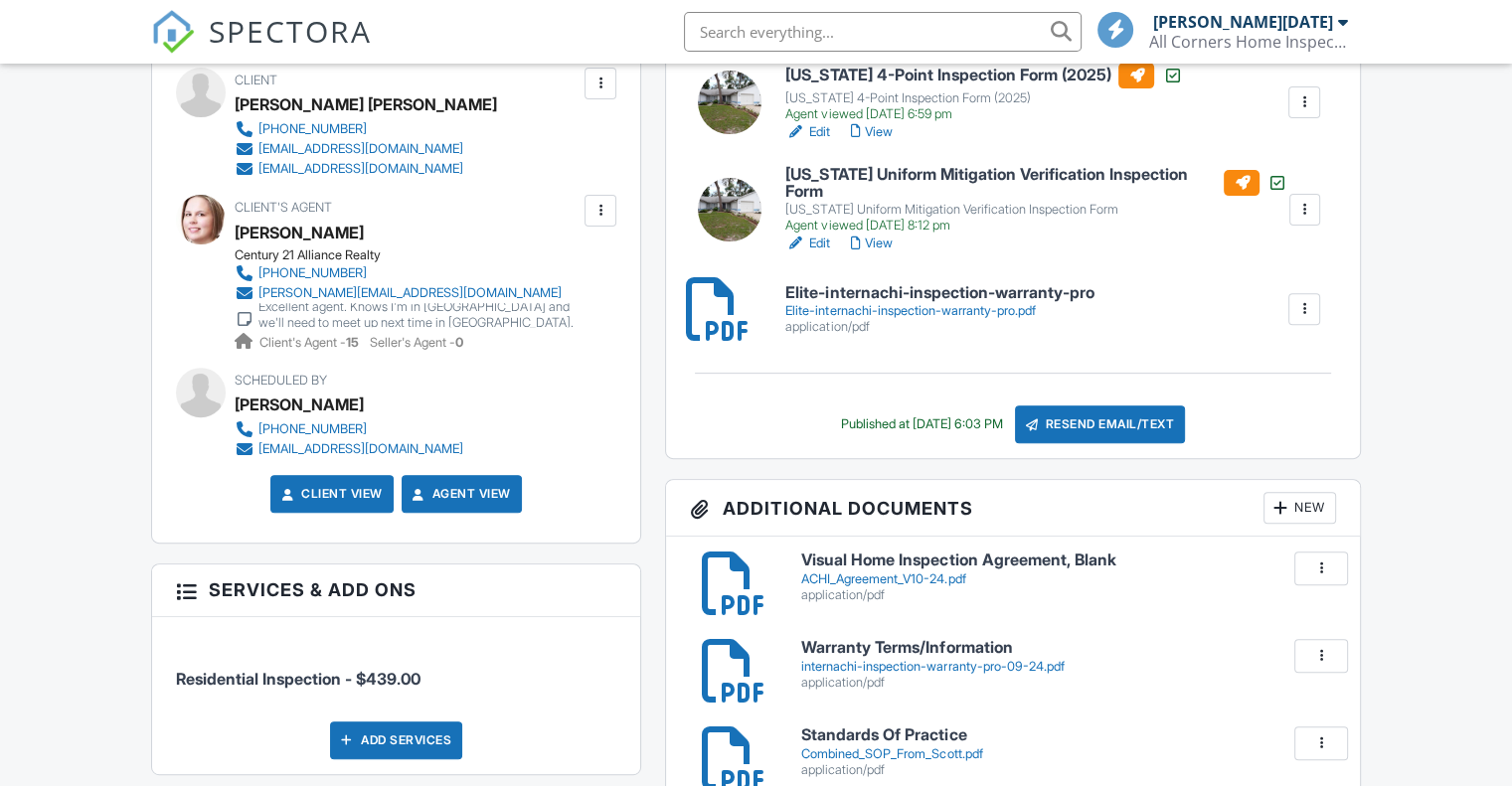 scroll, scrollTop: 696, scrollLeft: 0, axis: vertical 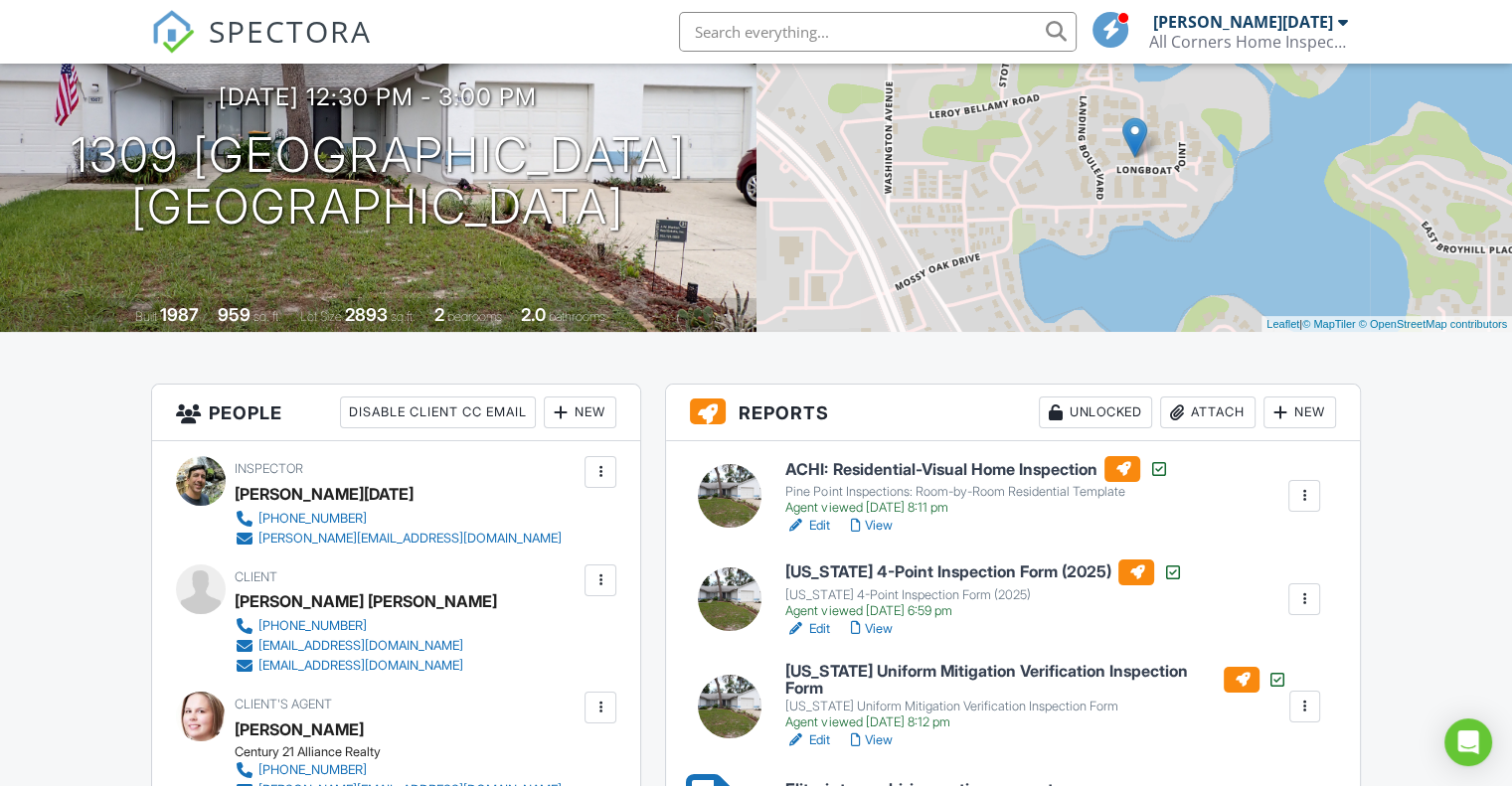 click on "SPECTORA" at bounding box center [290, 31] 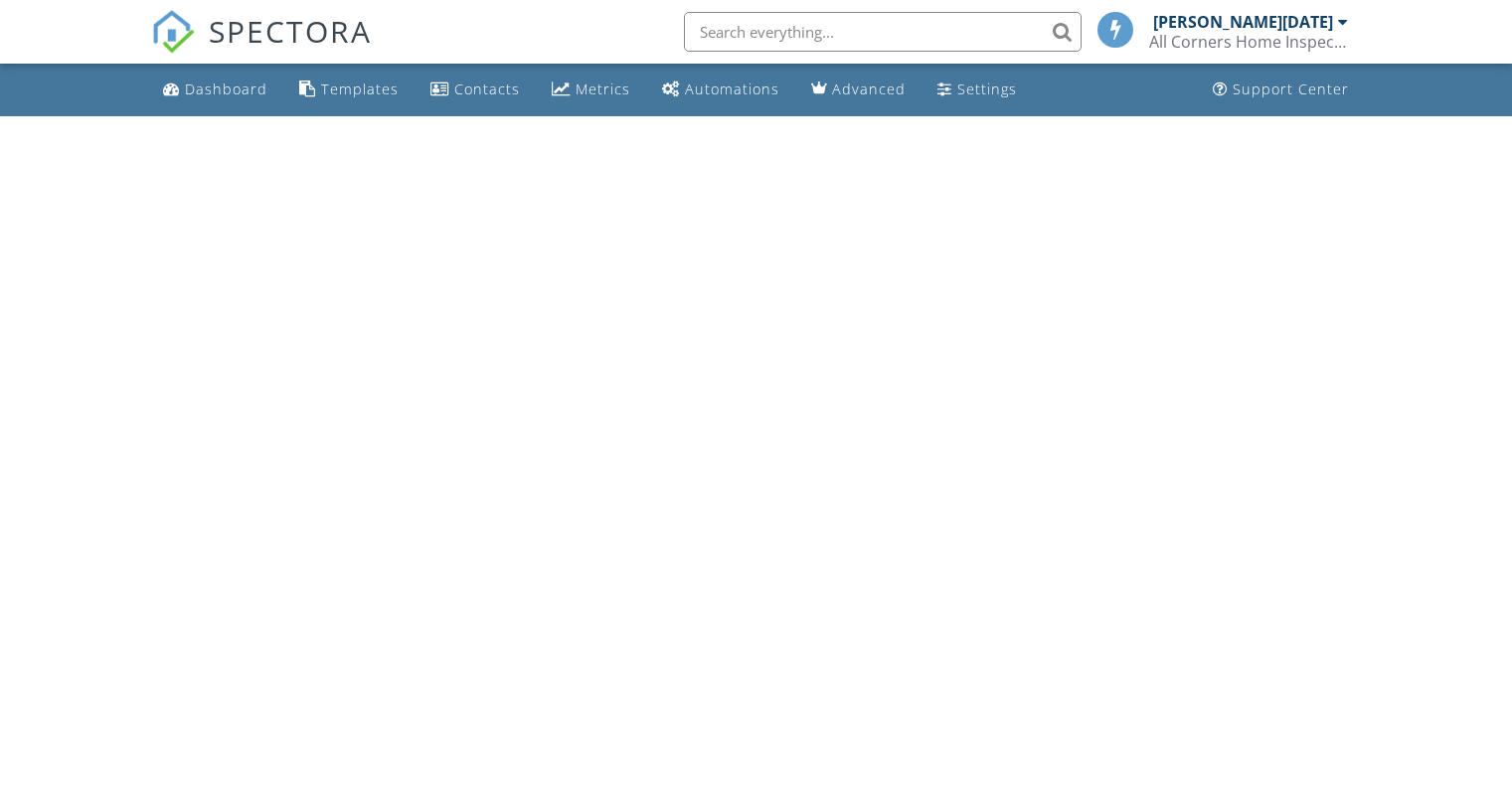 scroll, scrollTop: 0, scrollLeft: 0, axis: both 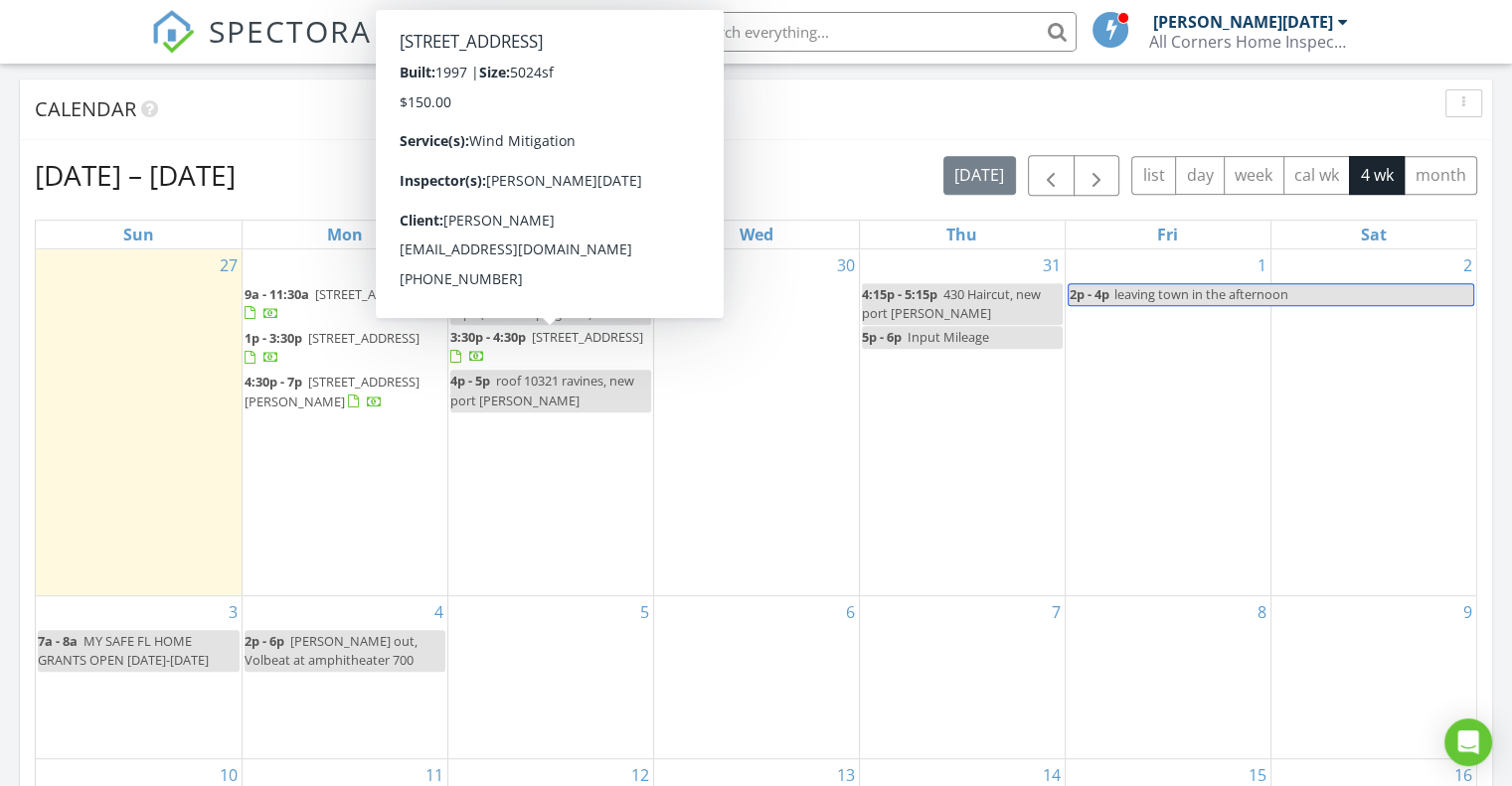 click on "[STREET_ADDRESS]" at bounding box center (588, 337) 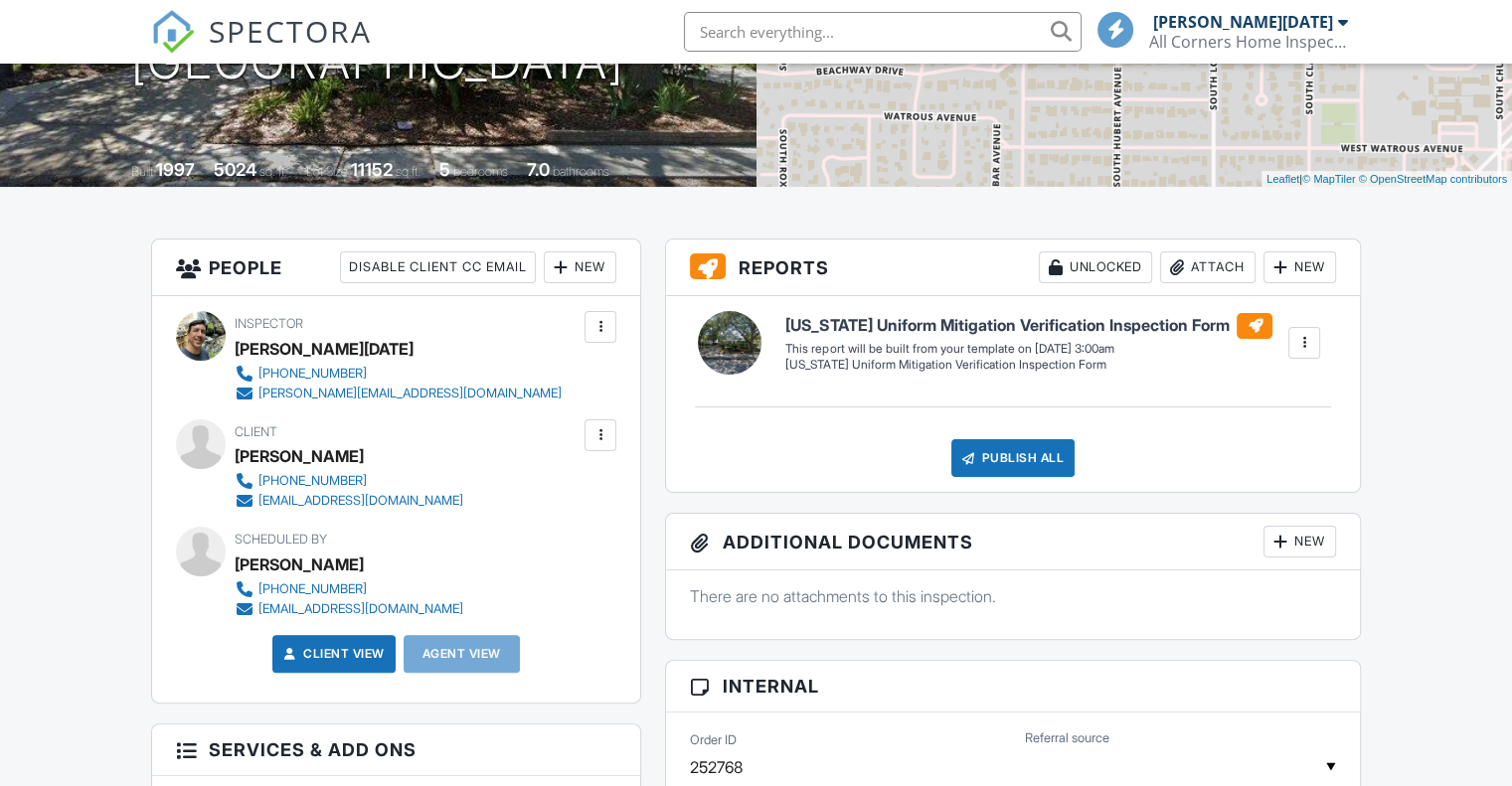 scroll, scrollTop: 1093, scrollLeft: 0, axis: vertical 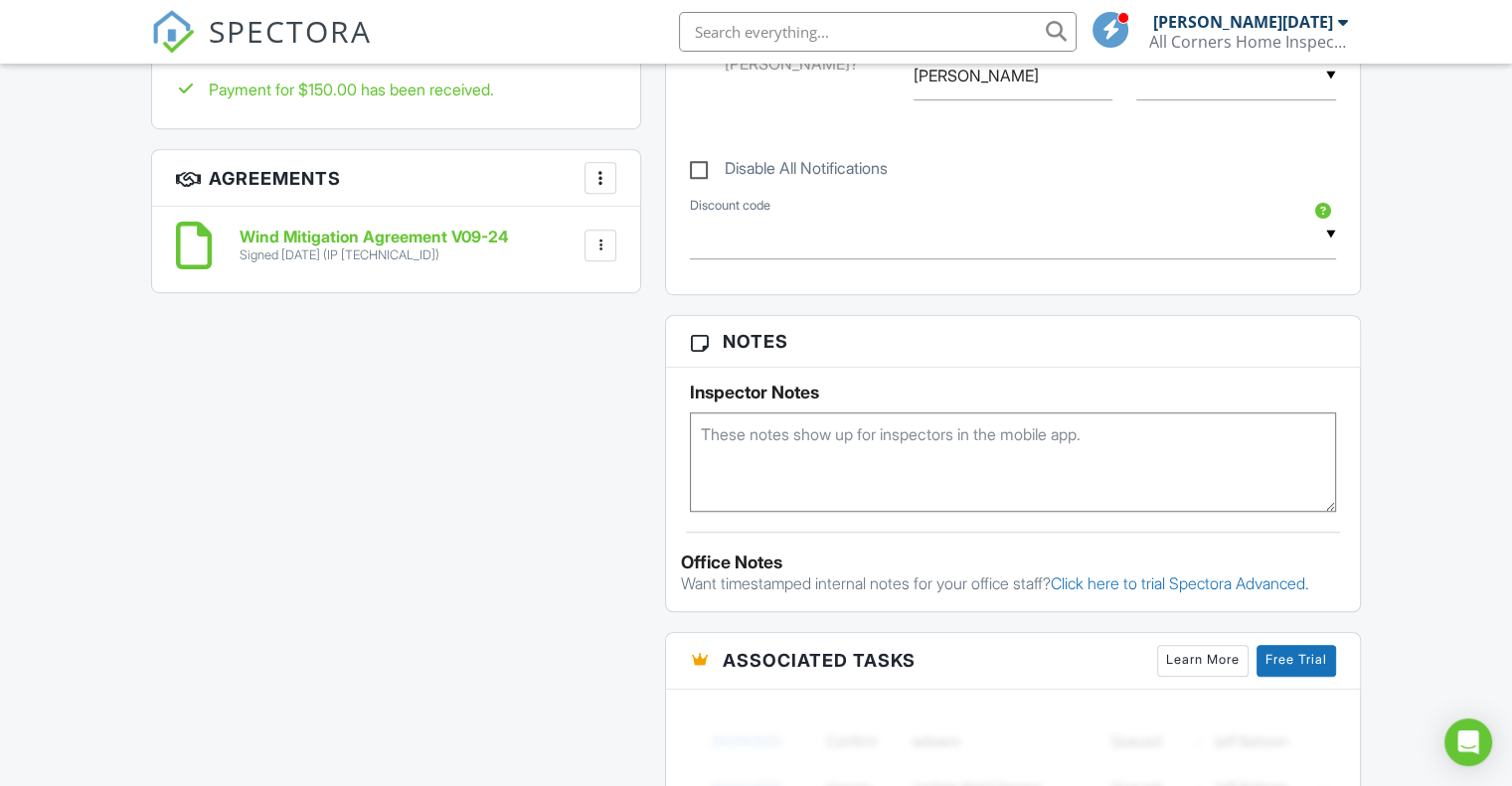 click at bounding box center [1013, 462] 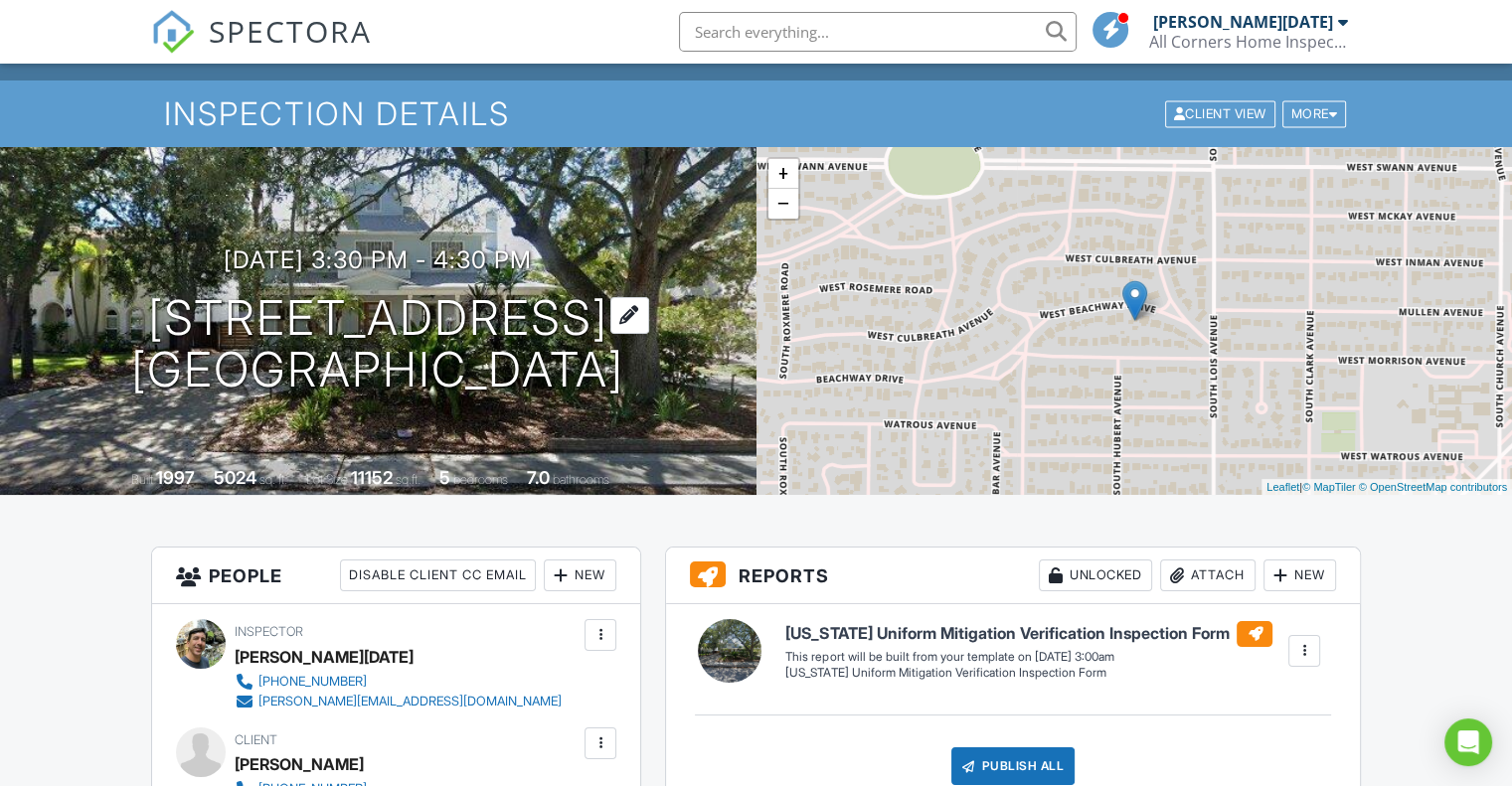 scroll, scrollTop: 0, scrollLeft: 0, axis: both 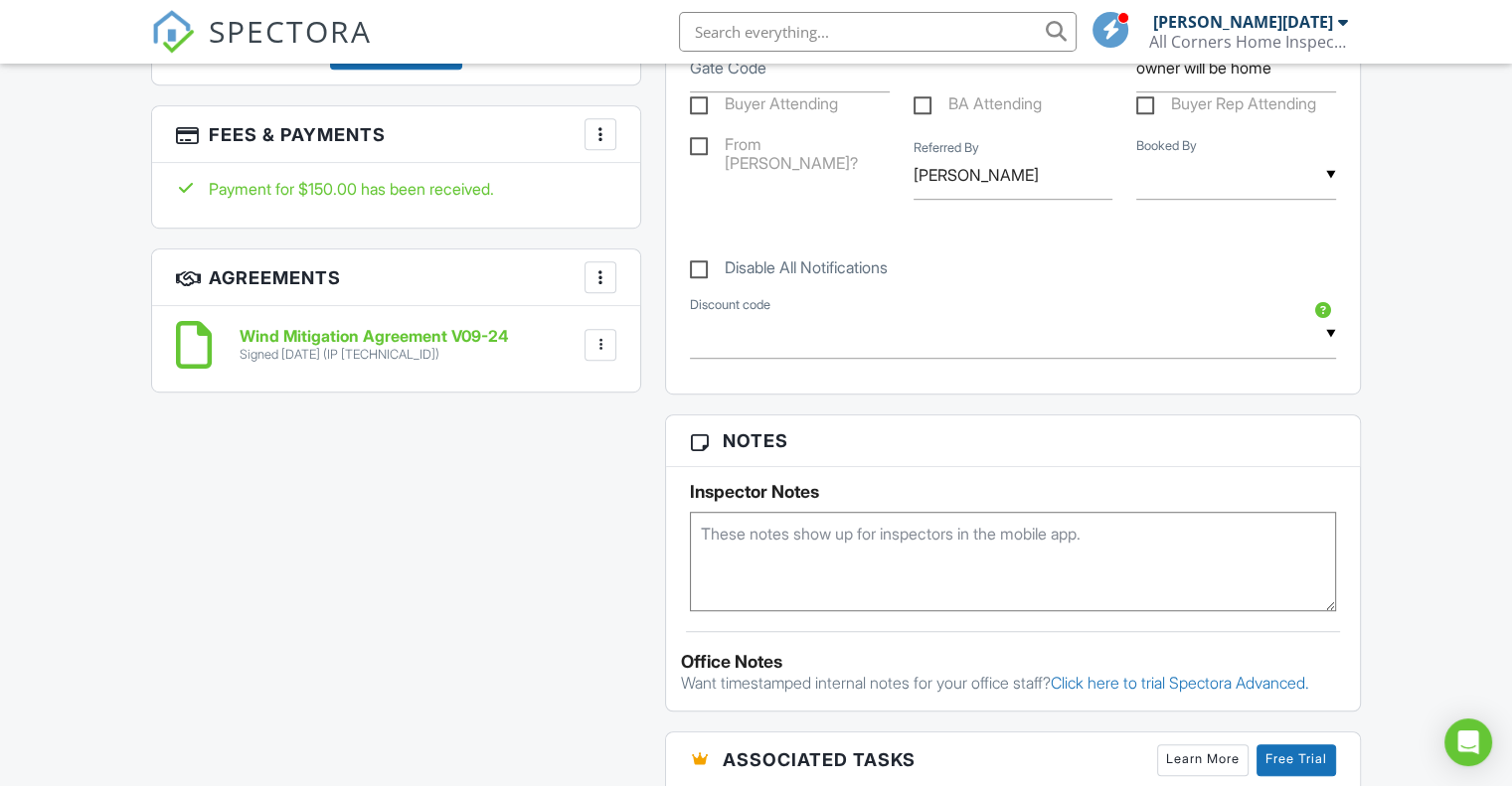 type on "n" 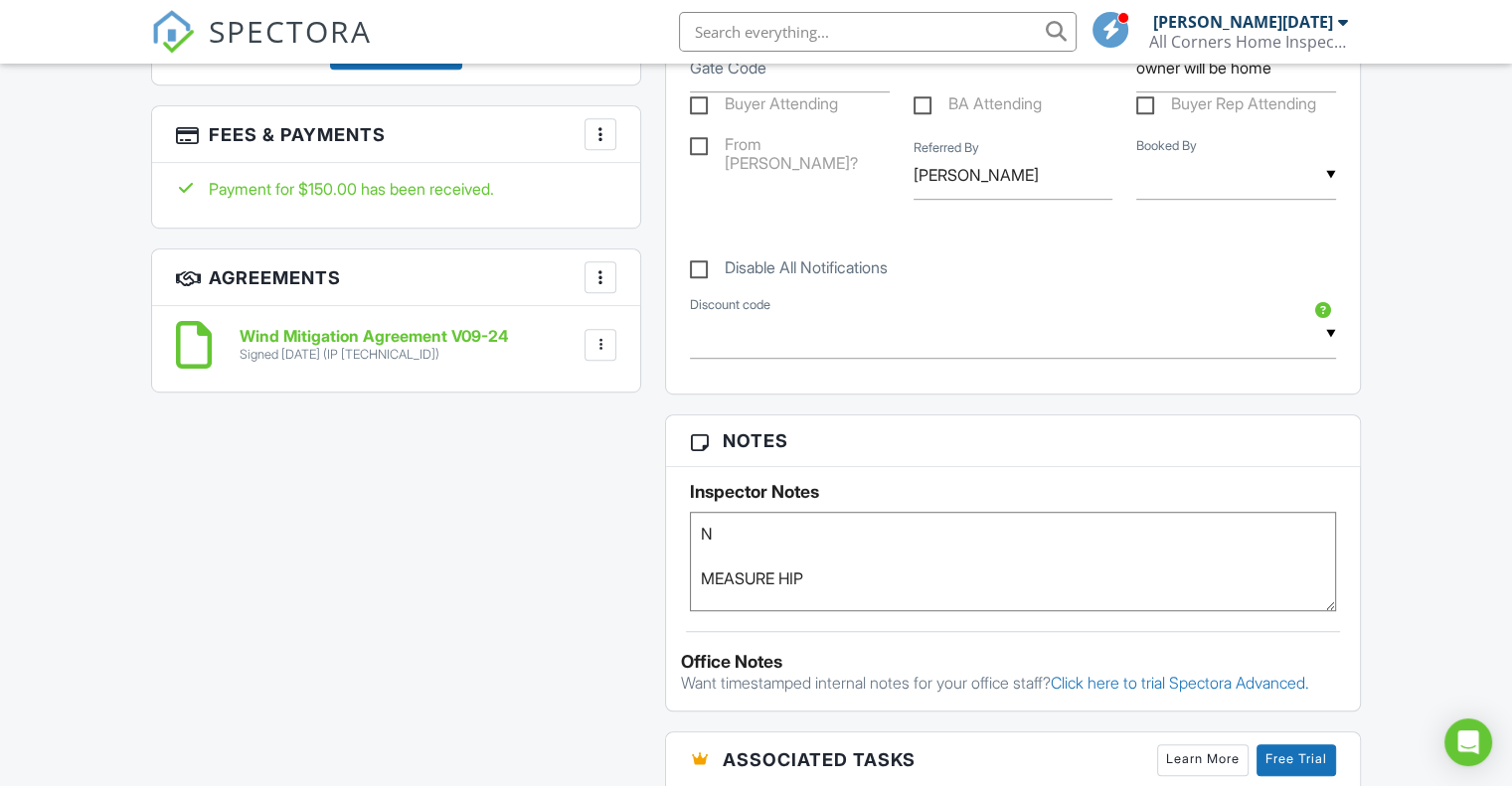 click on "N
MEASURE HIP" at bounding box center [1013, 561] 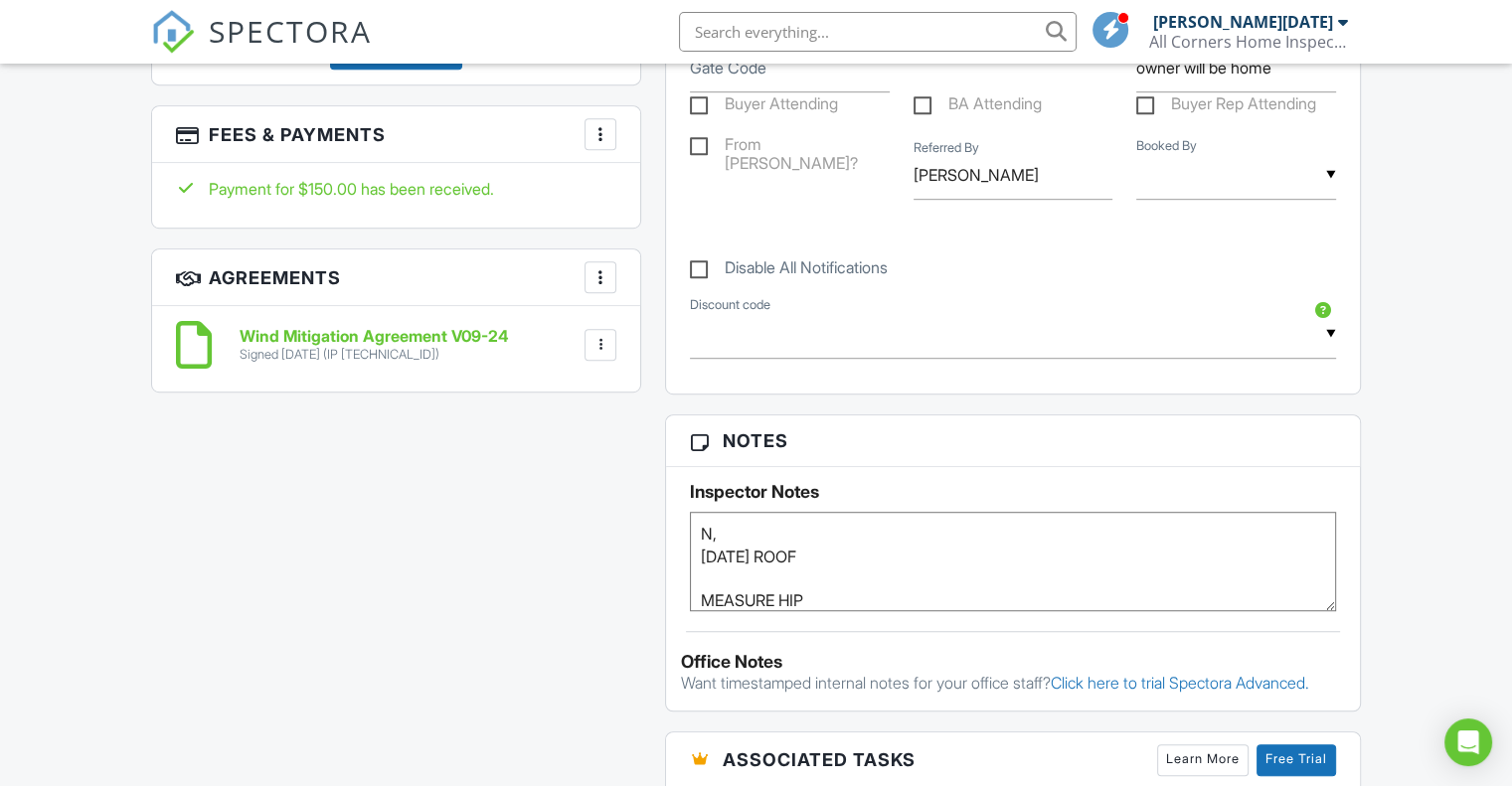type on "N,
[DATE] ROOF
MEASURE HIP" 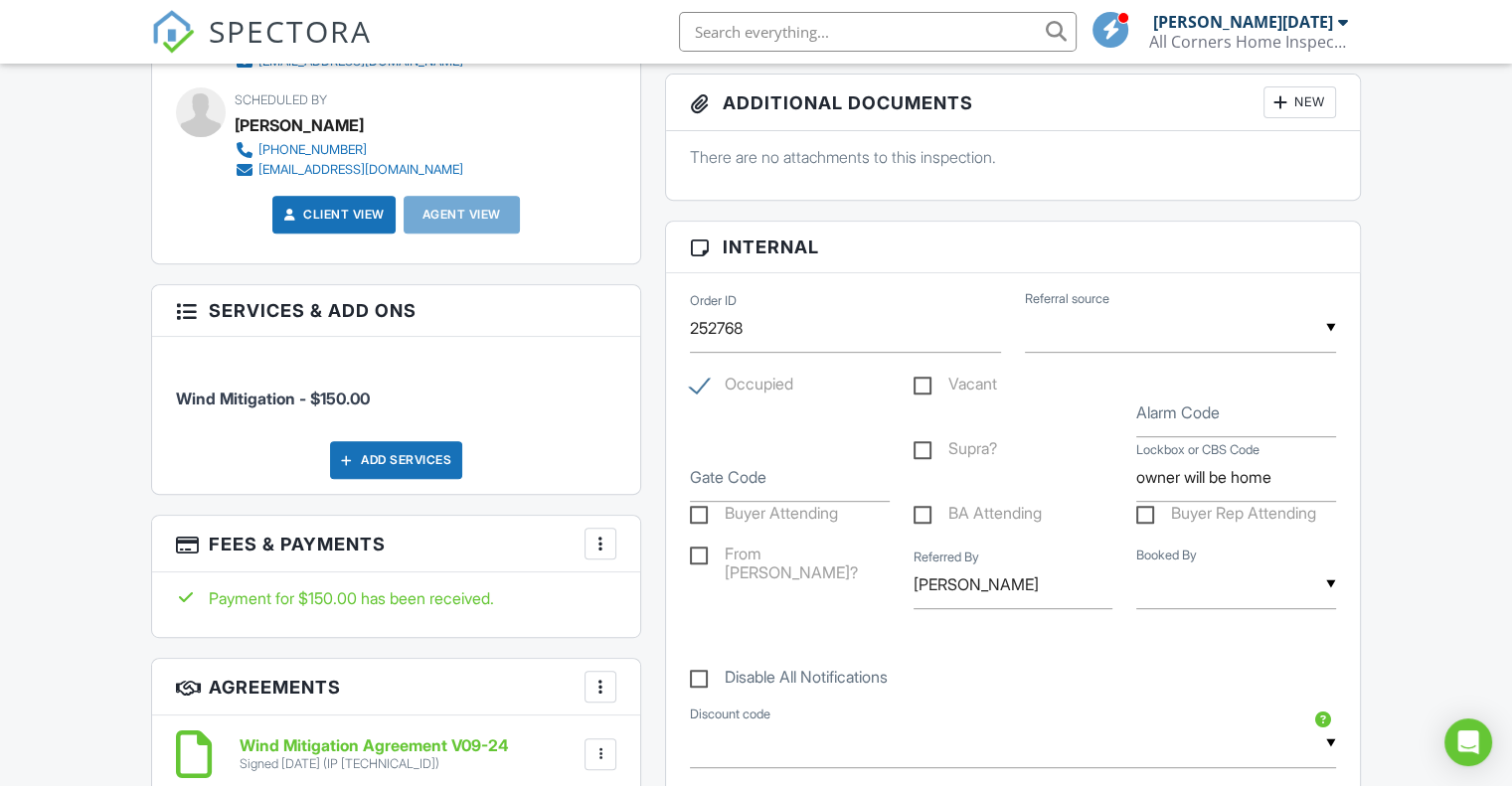 scroll, scrollTop: 795, scrollLeft: 0, axis: vertical 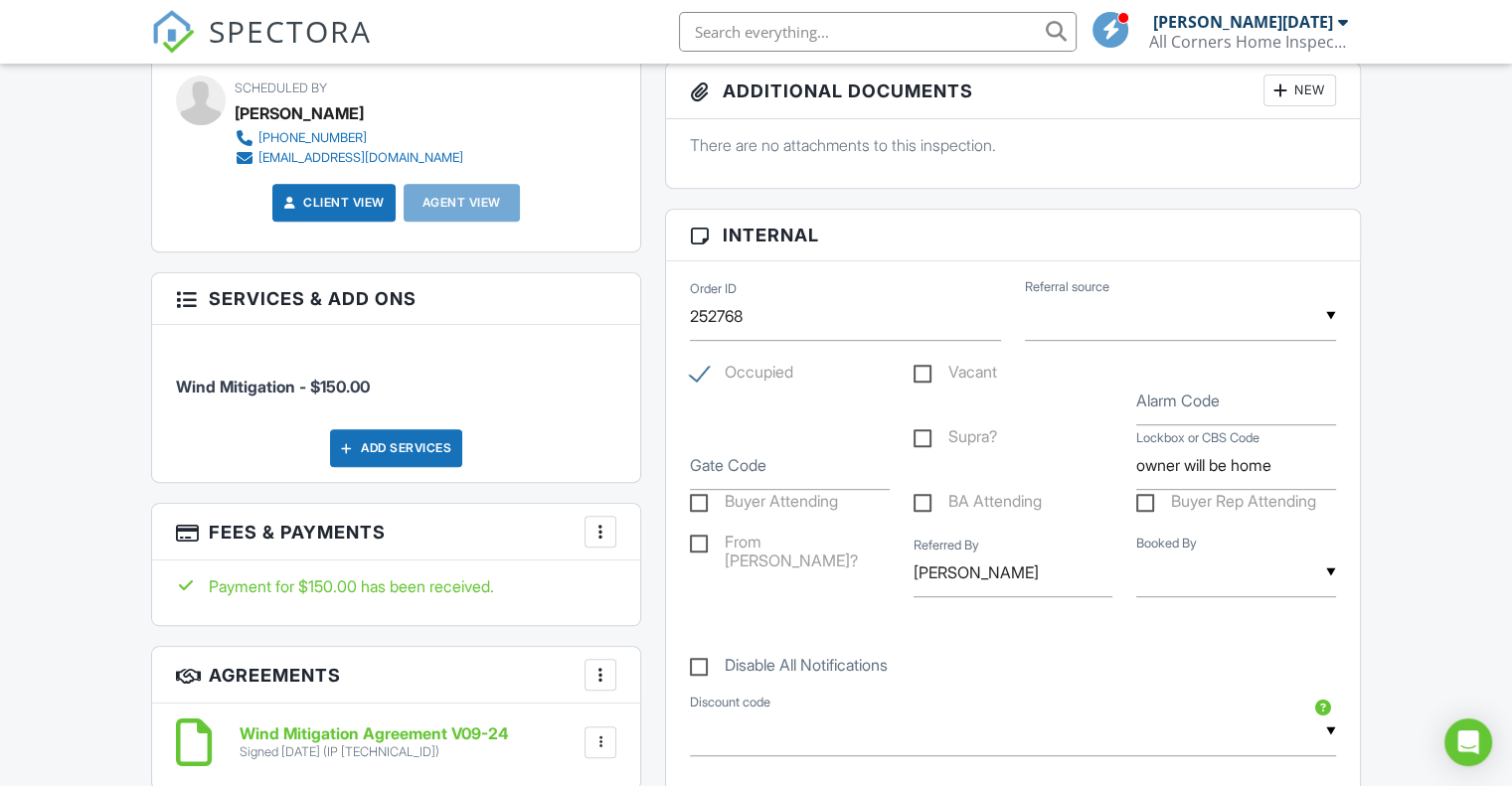 click on "Dashboard
Templates
Contacts
Metrics
Automations
Advanced
Settings
Support Center
Inspection Details
Client View
More
Property Details
Reschedule
Reorder / Copy
Share
Cancel
[GEOGRAPHIC_DATA]
Print Order
Convert to V9
View Change Log
[DATE]  3:30 pm
- 4:30 pm
[STREET_ADDRESS]
[GEOGRAPHIC_DATA], FL 33609
Built
1997
5024
sq. ft.
Lot Size
11152
sq.ft.
5
bedrooms
7.0
bathrooms
+ − Leaflet  |  © MapTiler   © OpenStreetMap contributors
All emails and texts are disabled for this inspection!
Turn on emails and texts
Turn on and Requeue Notifications
Reports
Unlocked
Attach
New
[US_STATE] Uniform Mitigation Verification Inspection Form" at bounding box center (756, 660) 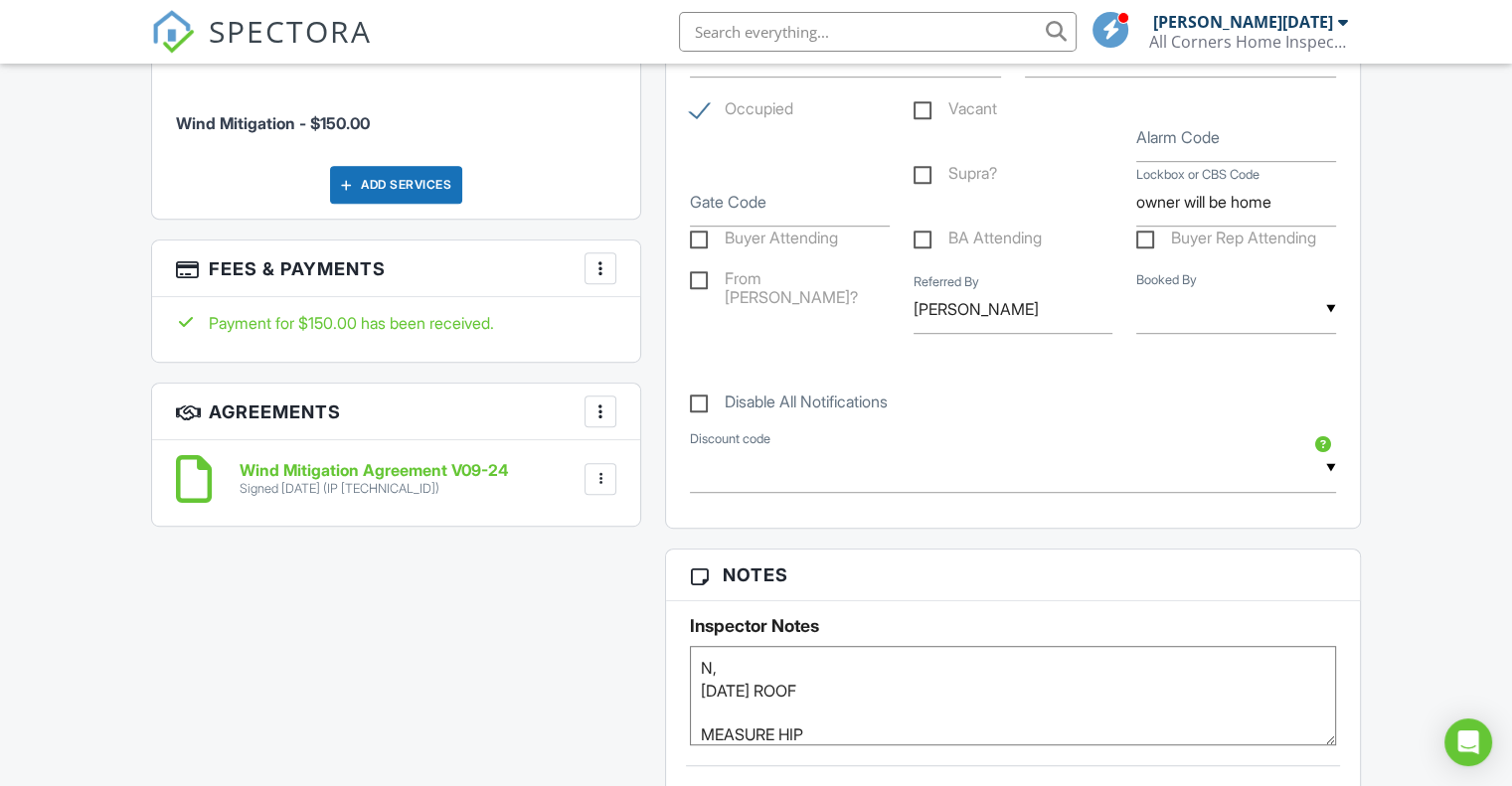 scroll, scrollTop: 894, scrollLeft: 0, axis: vertical 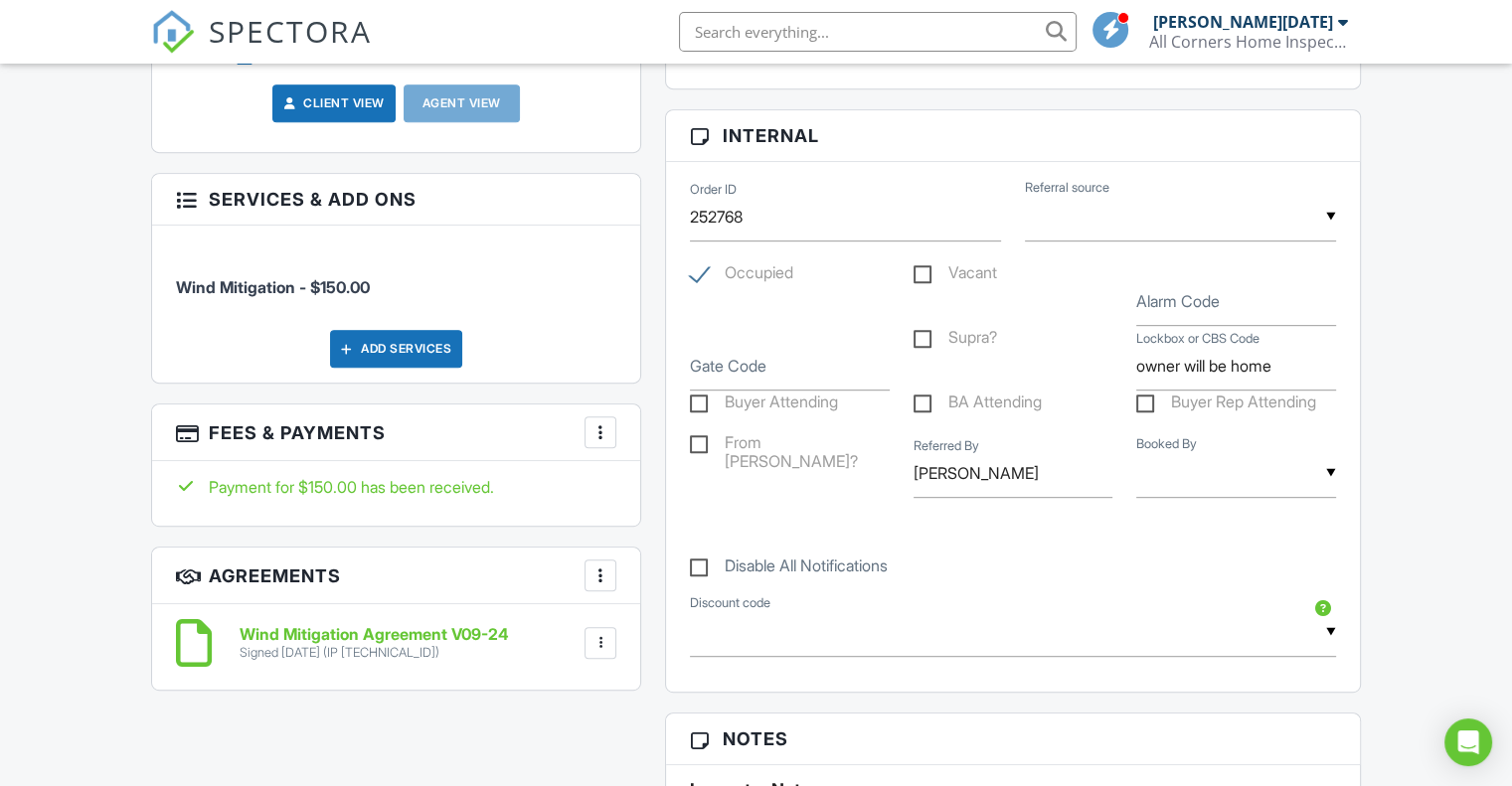 click on "SPECTORA" at bounding box center (290, 31) 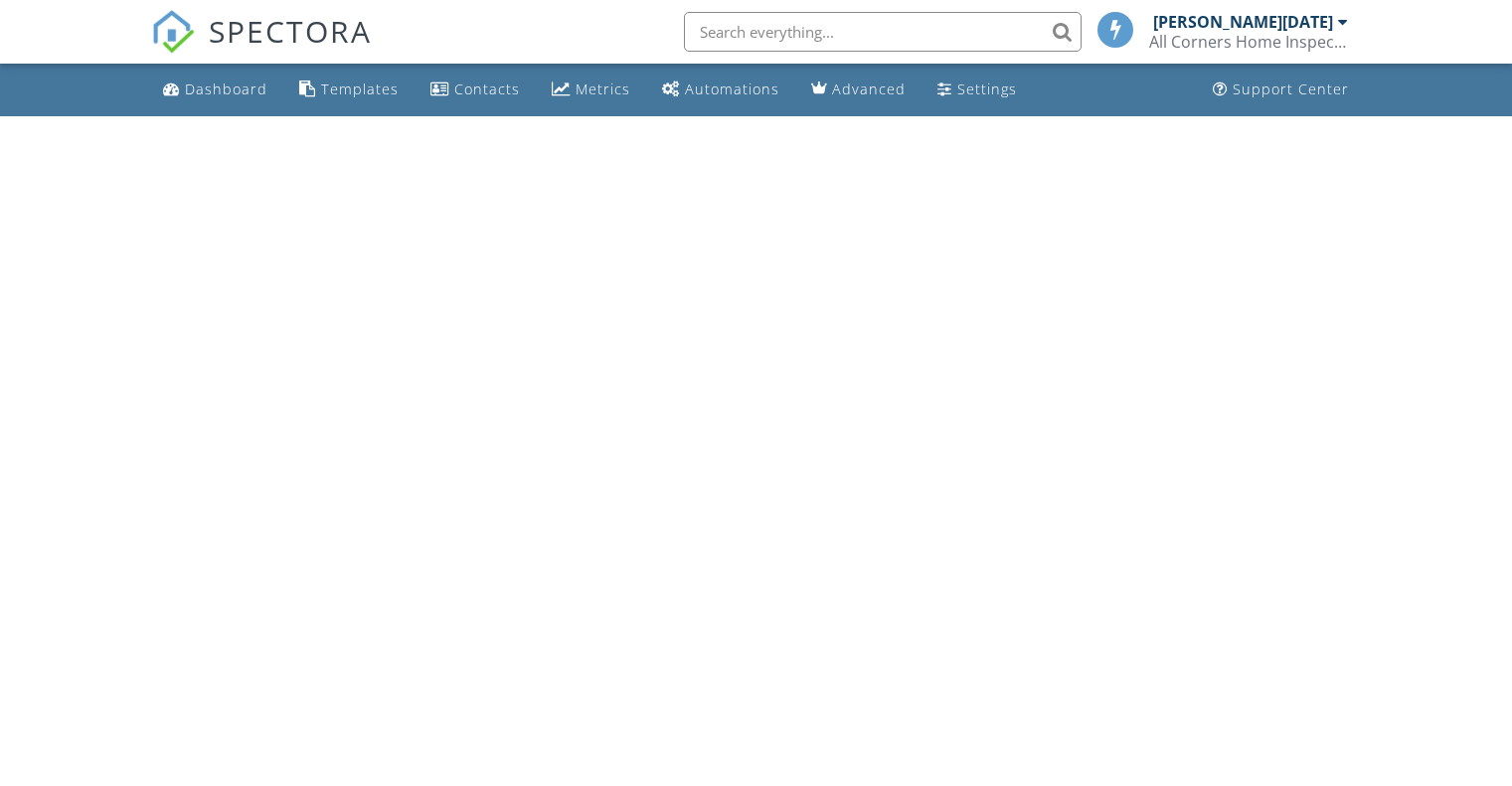 scroll, scrollTop: 0, scrollLeft: 0, axis: both 